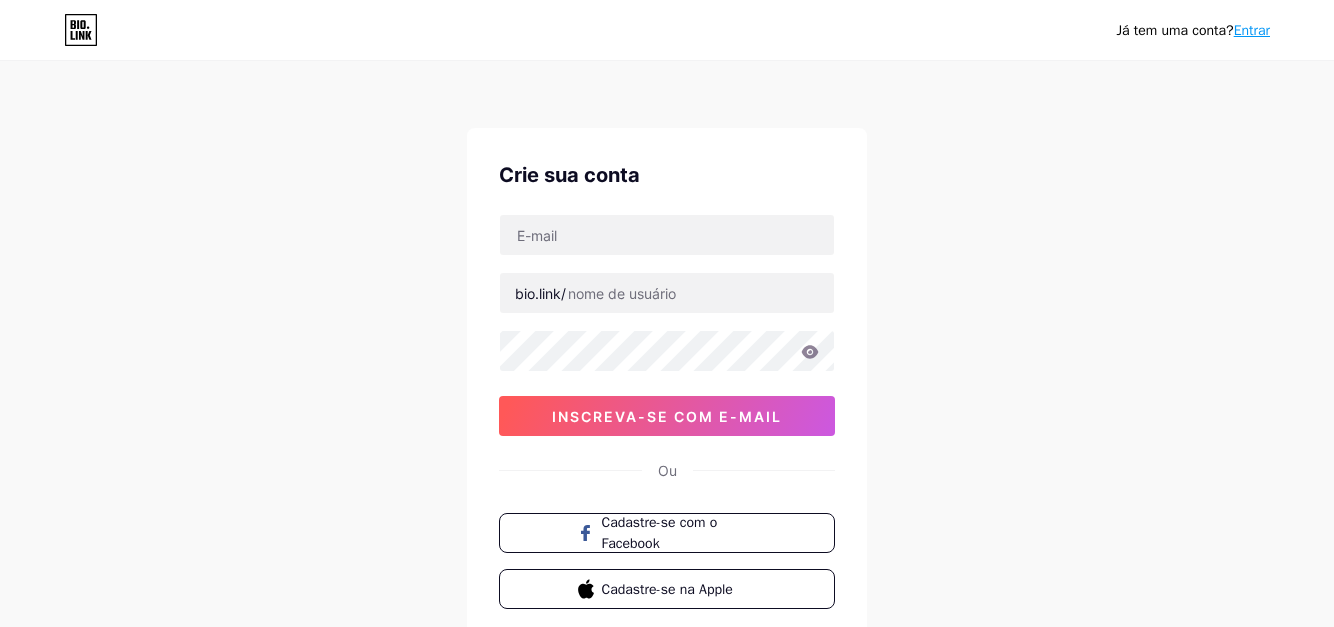 scroll, scrollTop: 0, scrollLeft: 0, axis: both 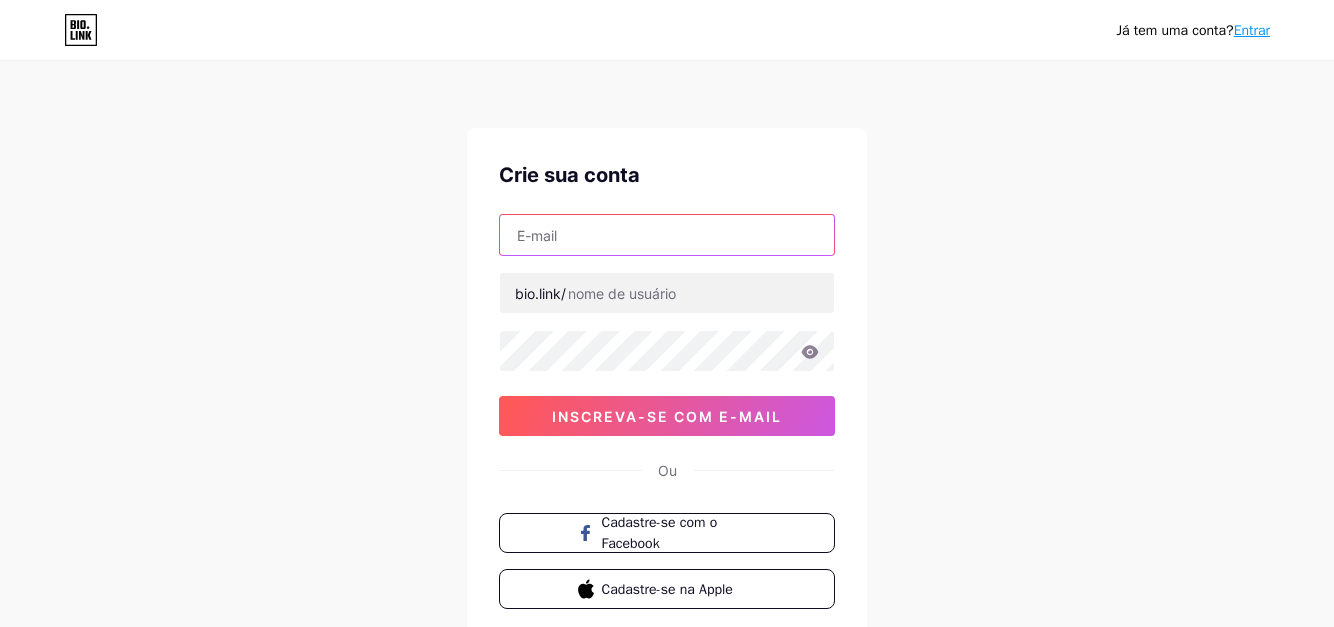 click at bounding box center (667, 235) 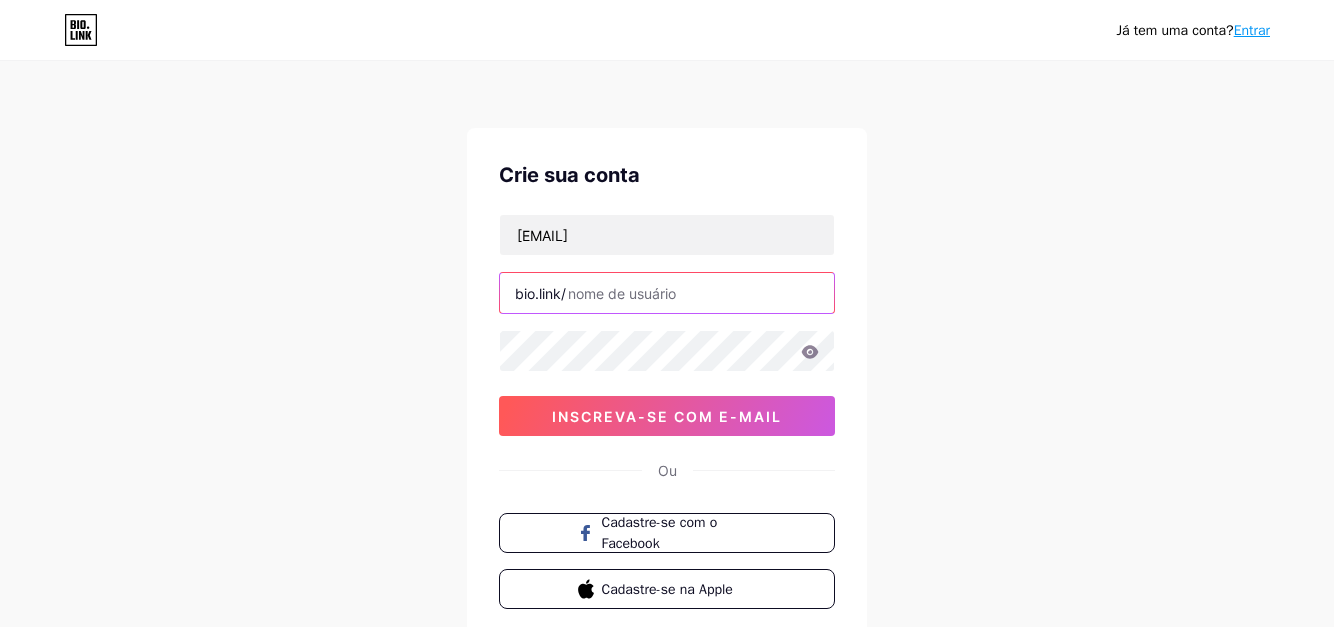 click at bounding box center [667, 293] 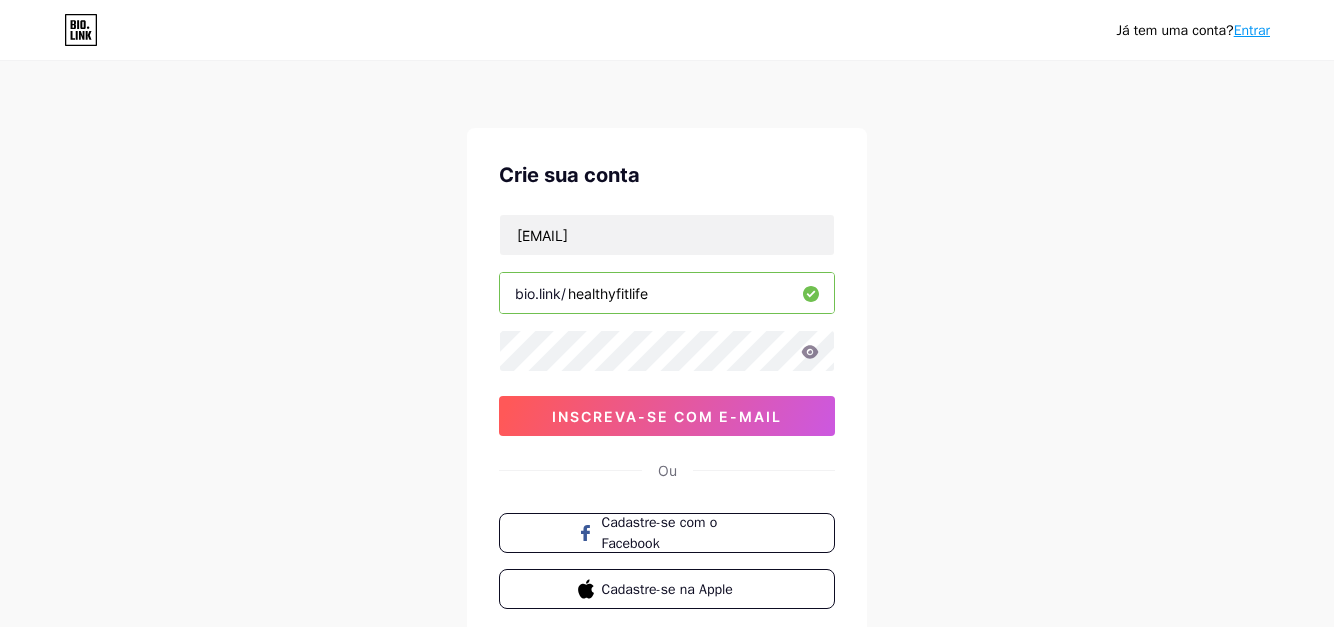 type on "healthyfitlife" 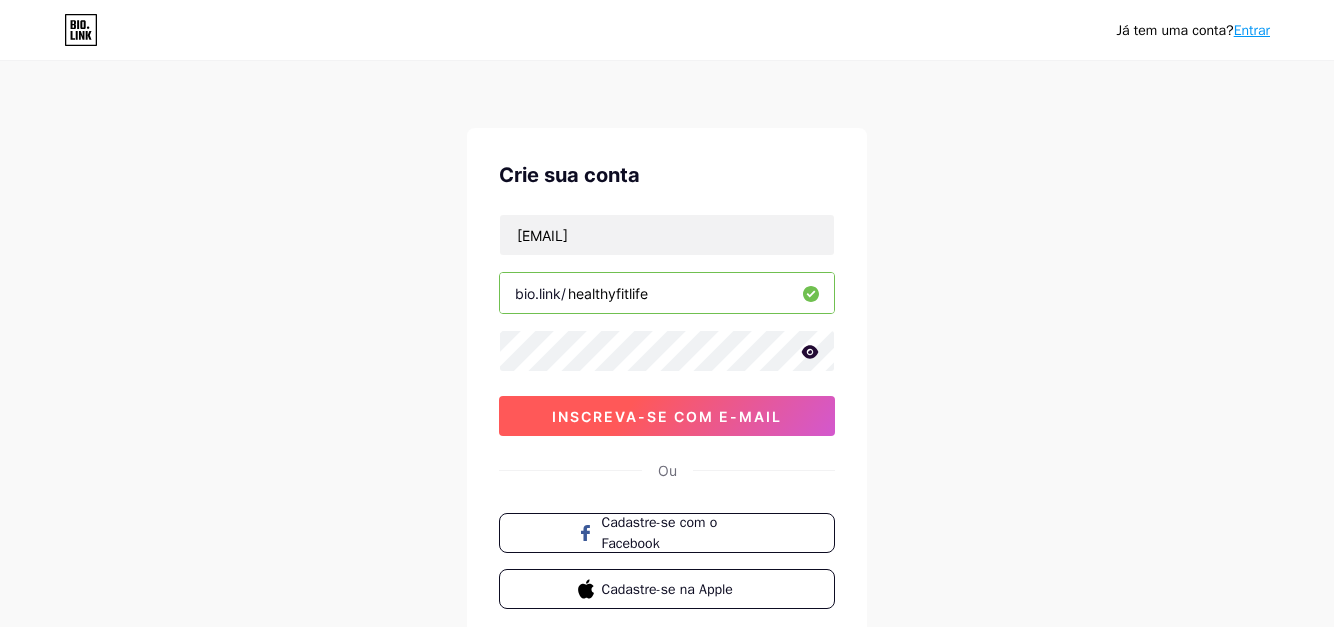 click on "inscreva-se com e-mail" at bounding box center [667, 416] 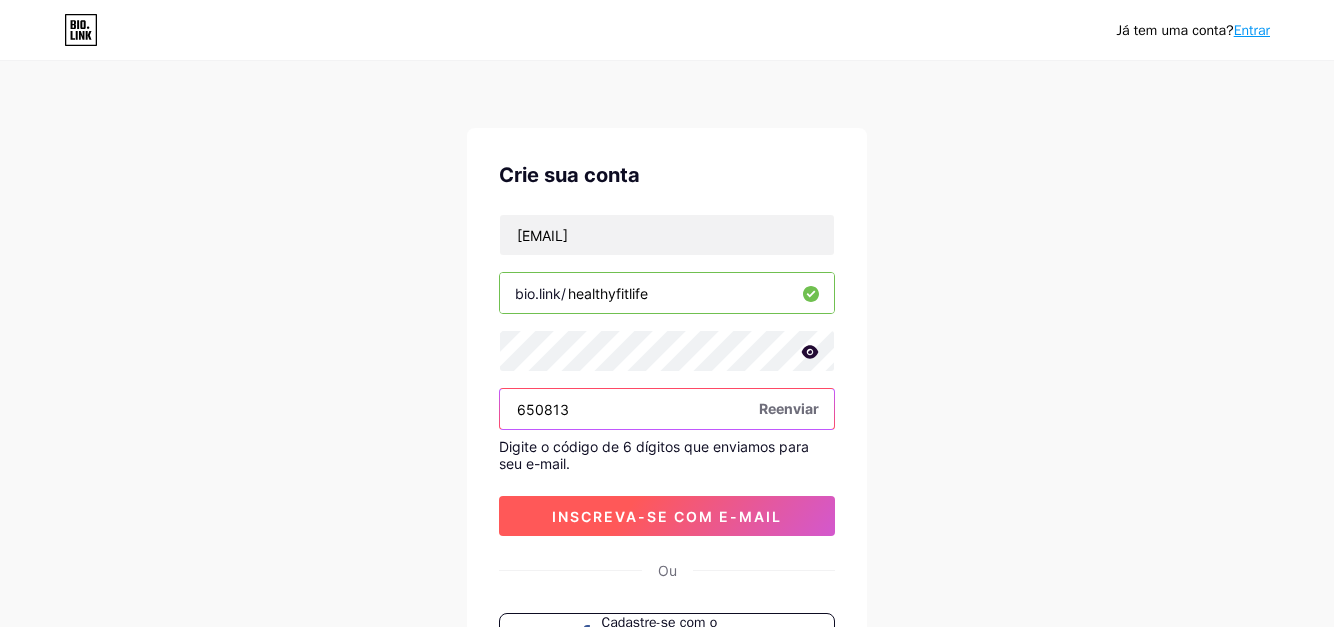 type on "650813" 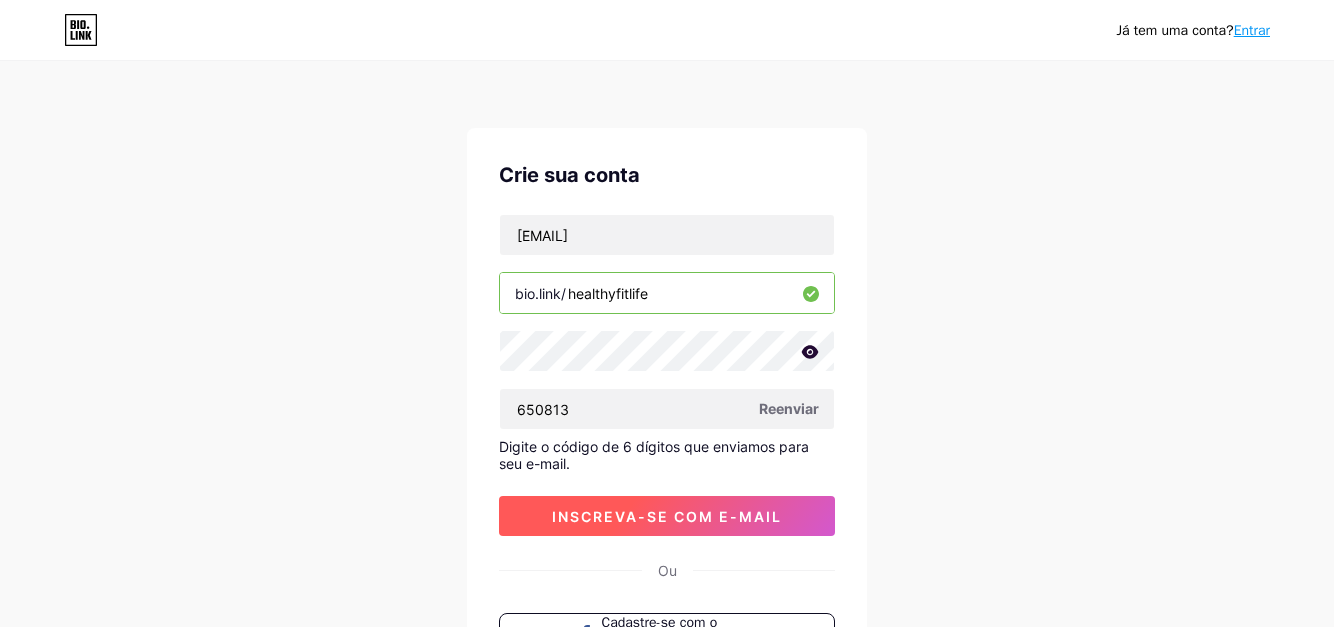 click on "inscreva-se com e-mail" at bounding box center (667, 516) 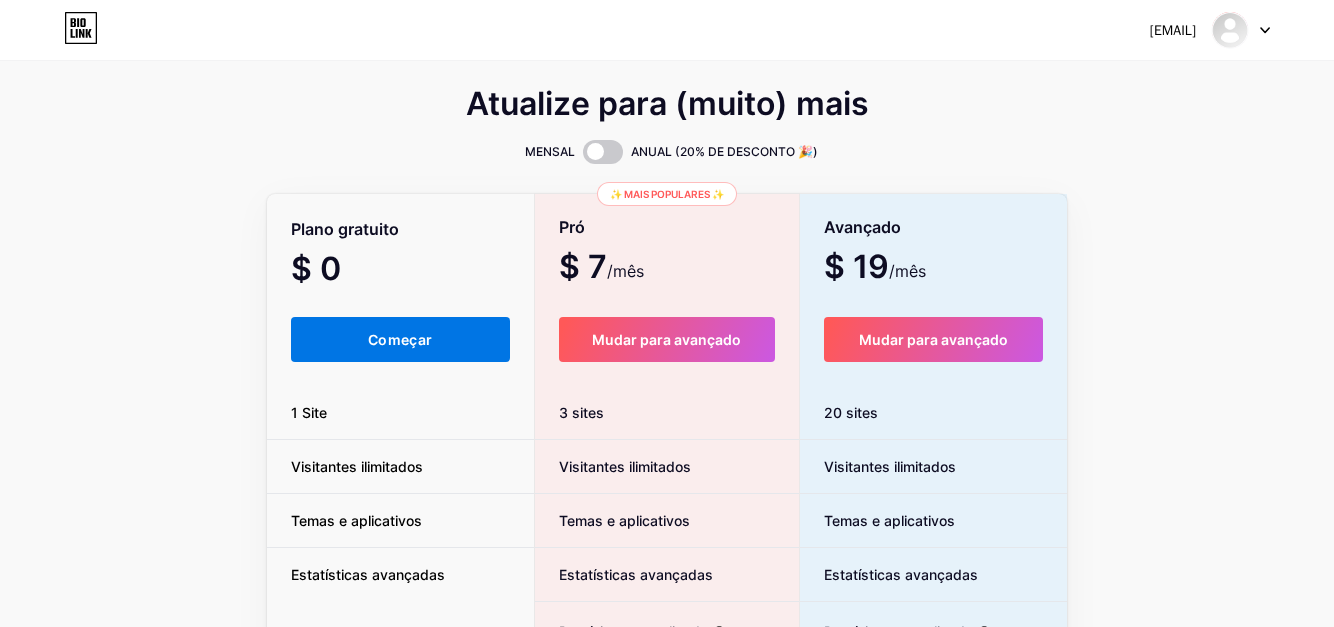 click on "Começar" at bounding box center (400, 339) 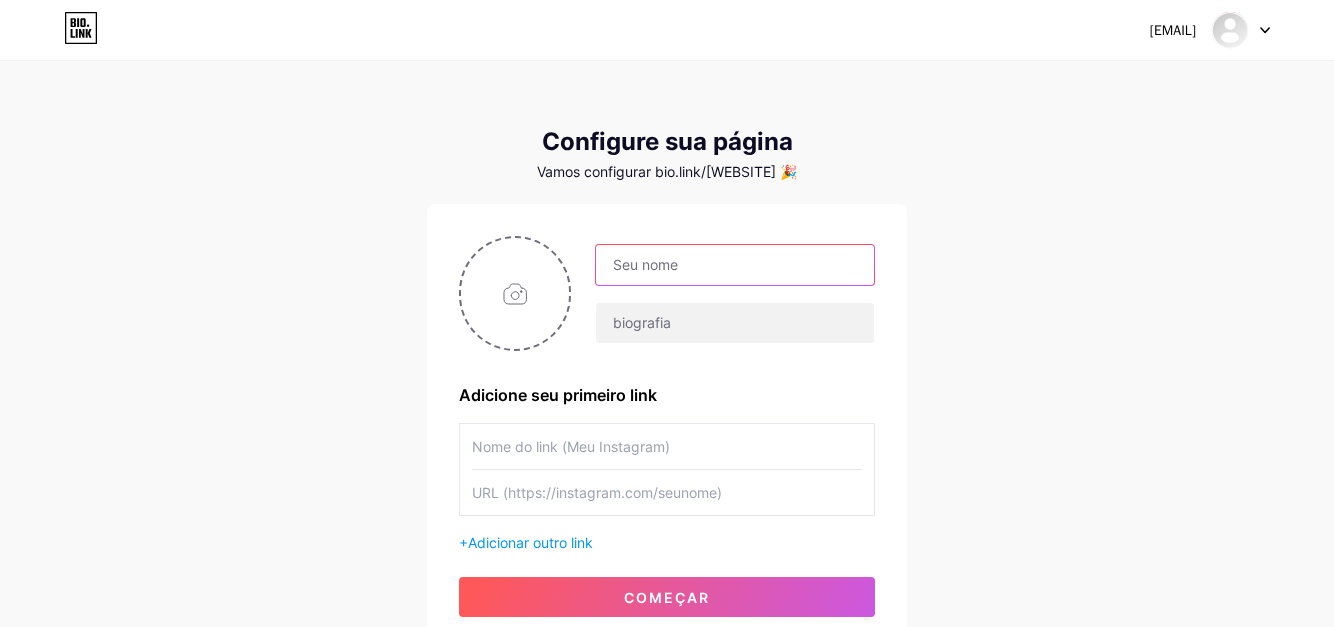 click at bounding box center (735, 265) 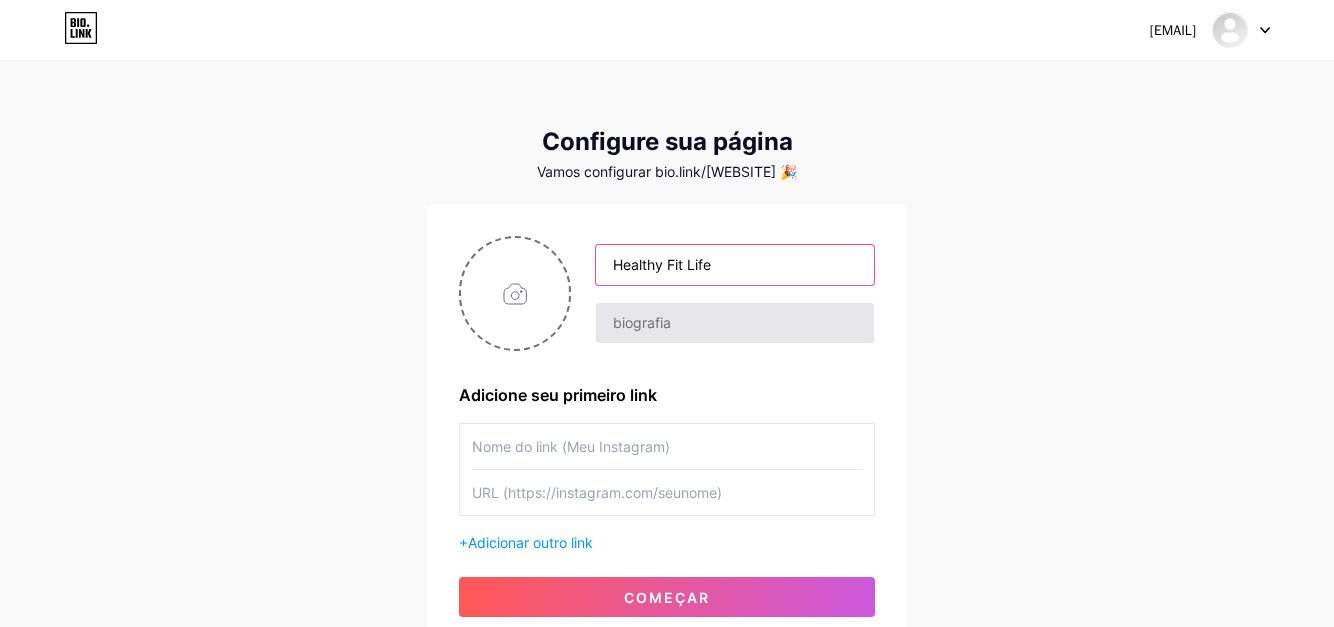 type on "Healthy Fit Life" 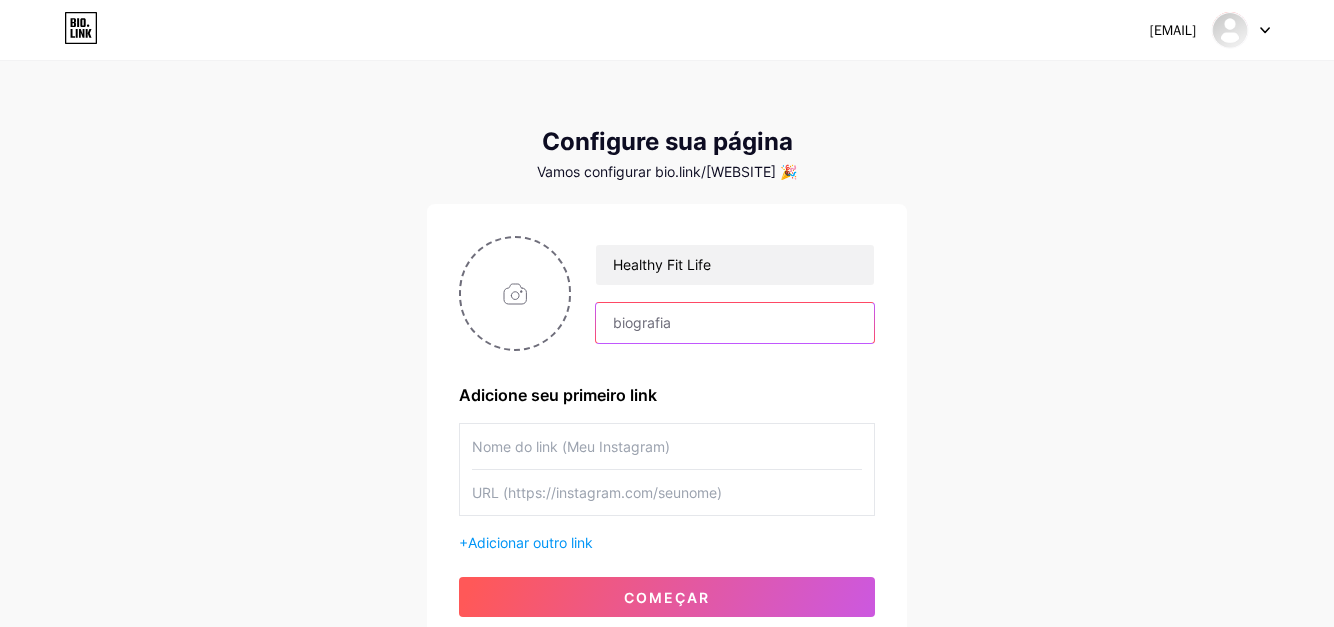 click at bounding box center (735, 323) 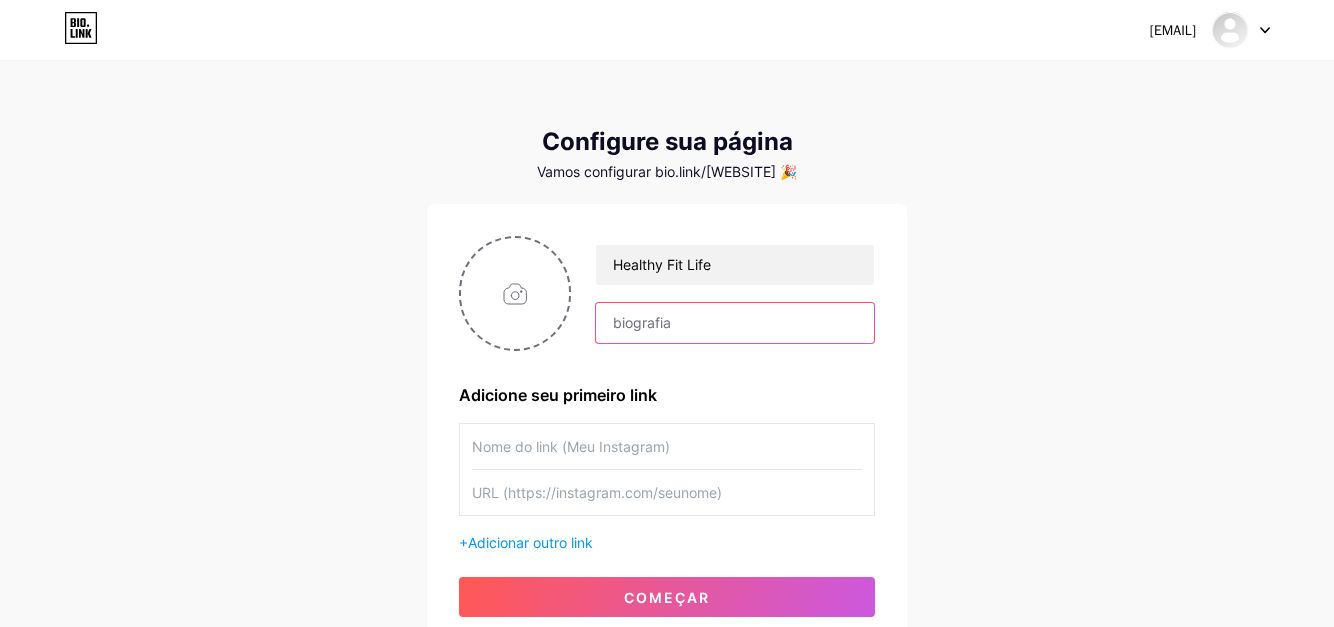 paste on "🌿 Boost your life with natural solutions 💚 Wellness tips & top-rated products 👇 Find what works for you" 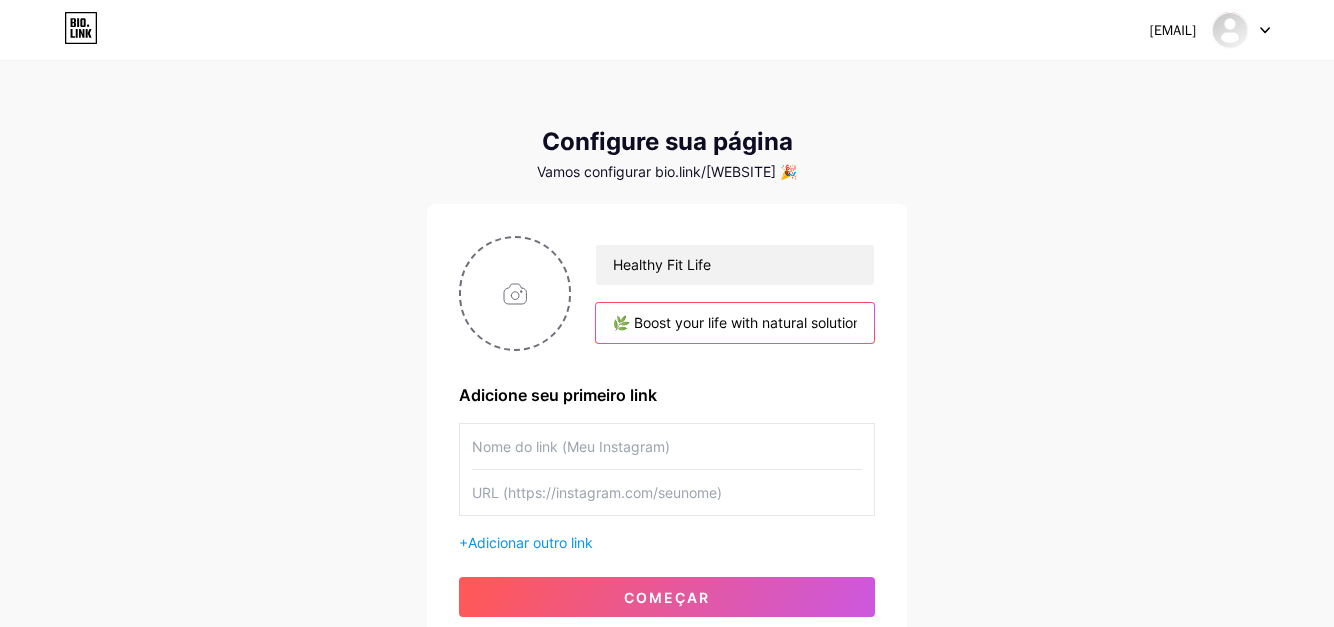 scroll, scrollTop: 0, scrollLeft: 456, axis: horizontal 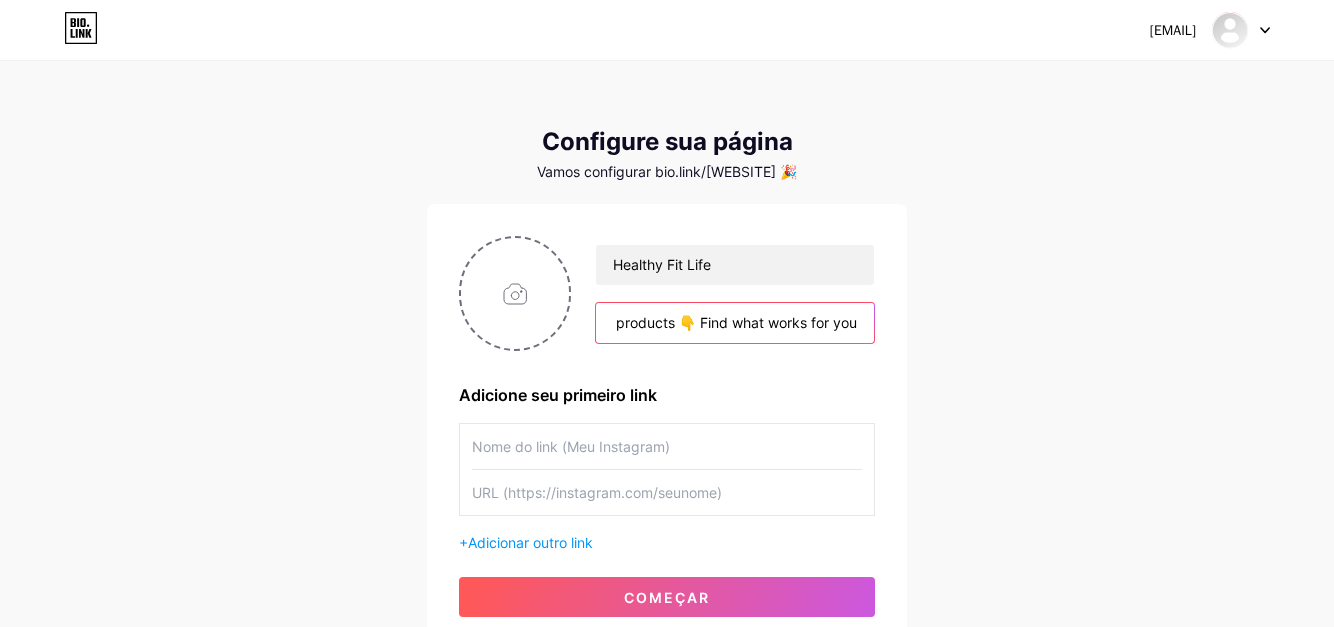 type on "🌿 Boost your life with natural solutions 💚 Wellness tips & top-rated products 👇 Find what works for you" 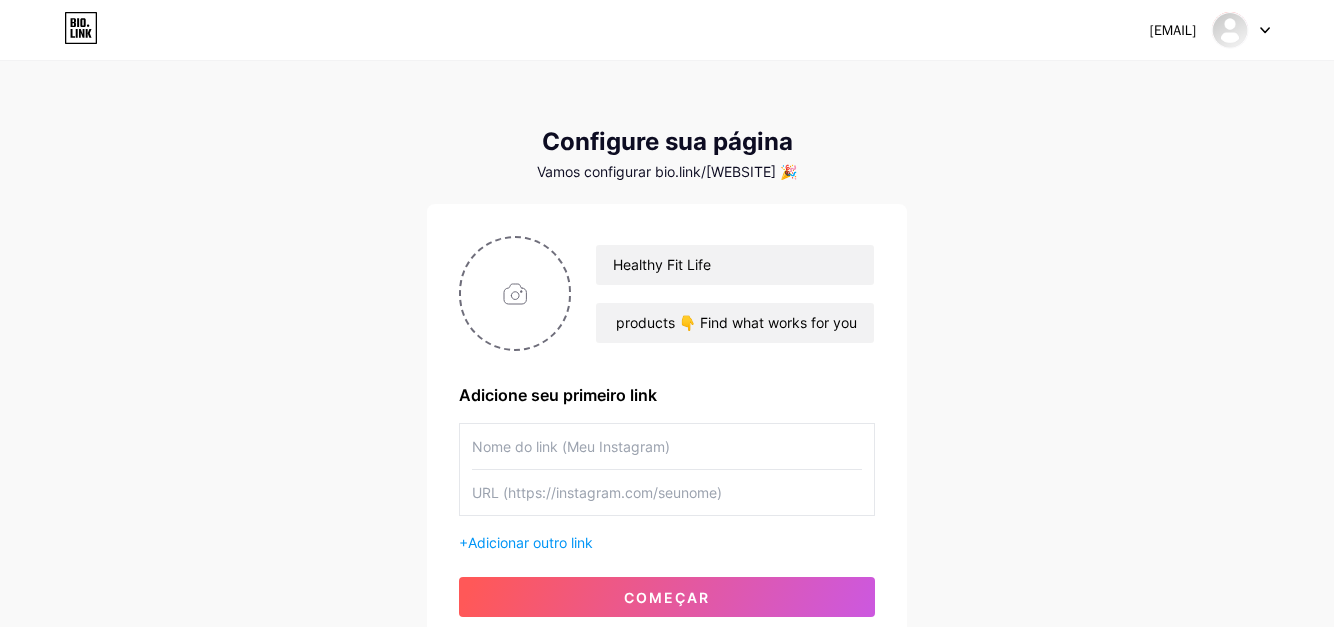 click at bounding box center (667, 446) 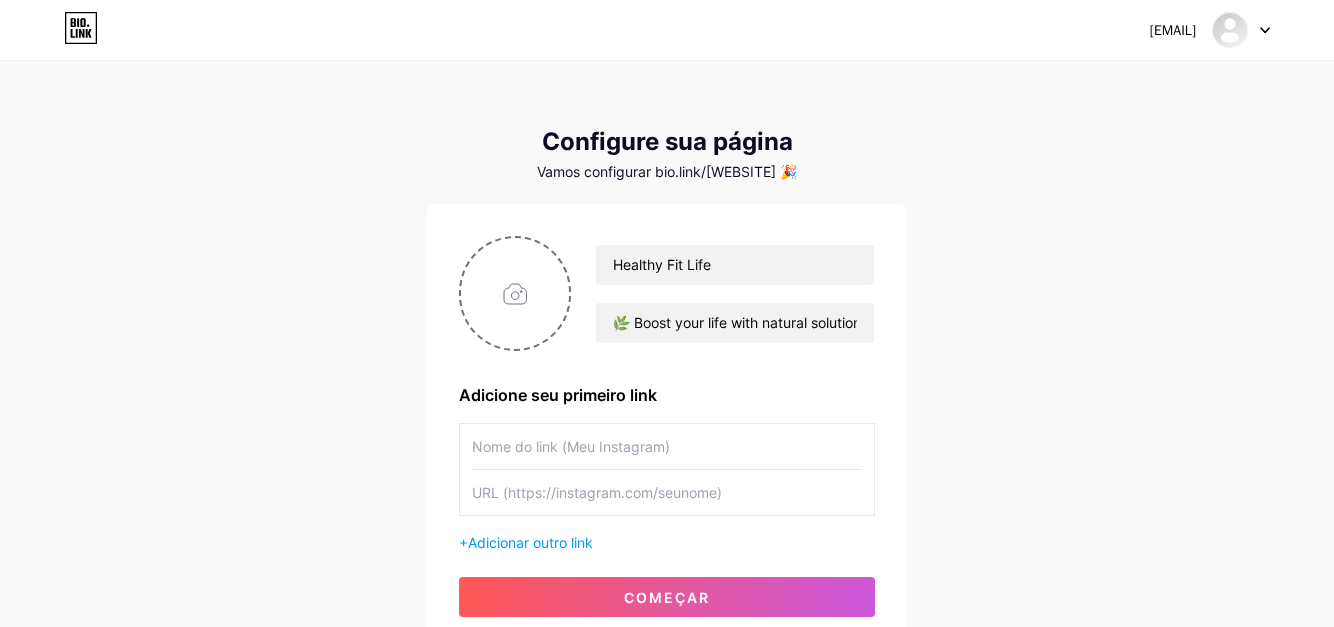 click on "[EMAIL]           Painel     Sair   Configure sua página   Vamos configurar bio.link/[WEBSITE] 🎉               Healthy Fit Life     🌿 Boost your life with natural solutions 💚 Wellness tips & top-rated products 👇 Find what works for you     Adicione seu primeiro link
+  Adicionar outro link     começar" at bounding box center (667, 356) 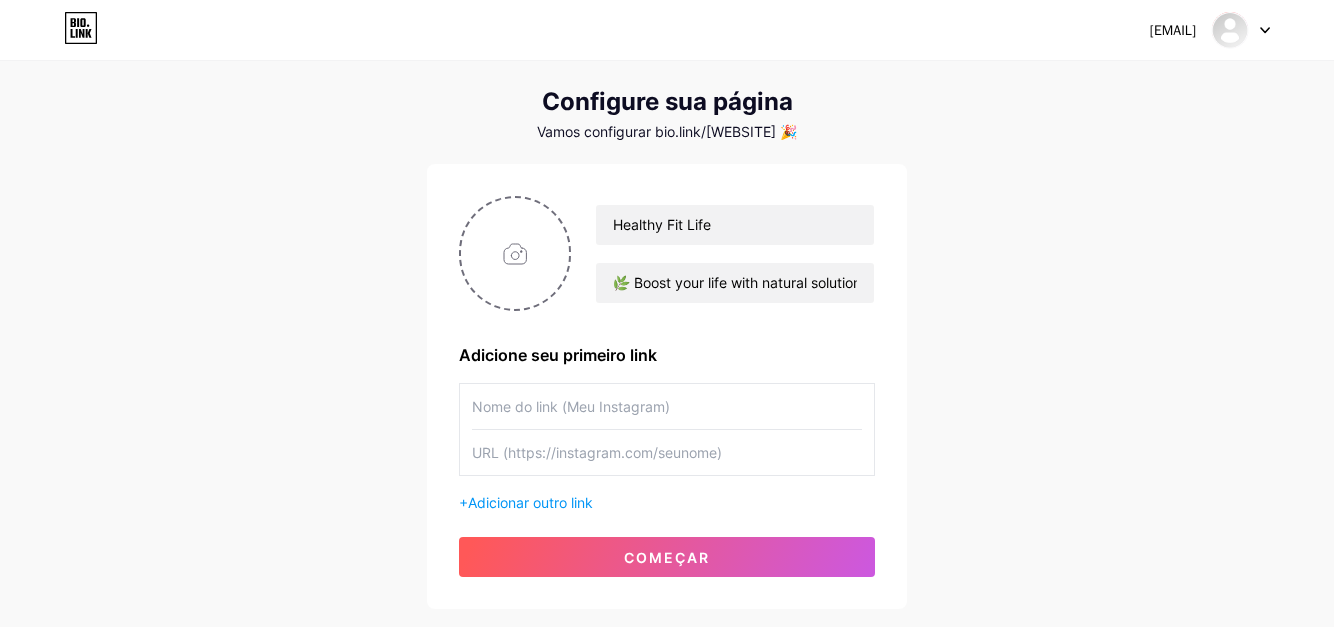 scroll, scrollTop: 80, scrollLeft: 0, axis: vertical 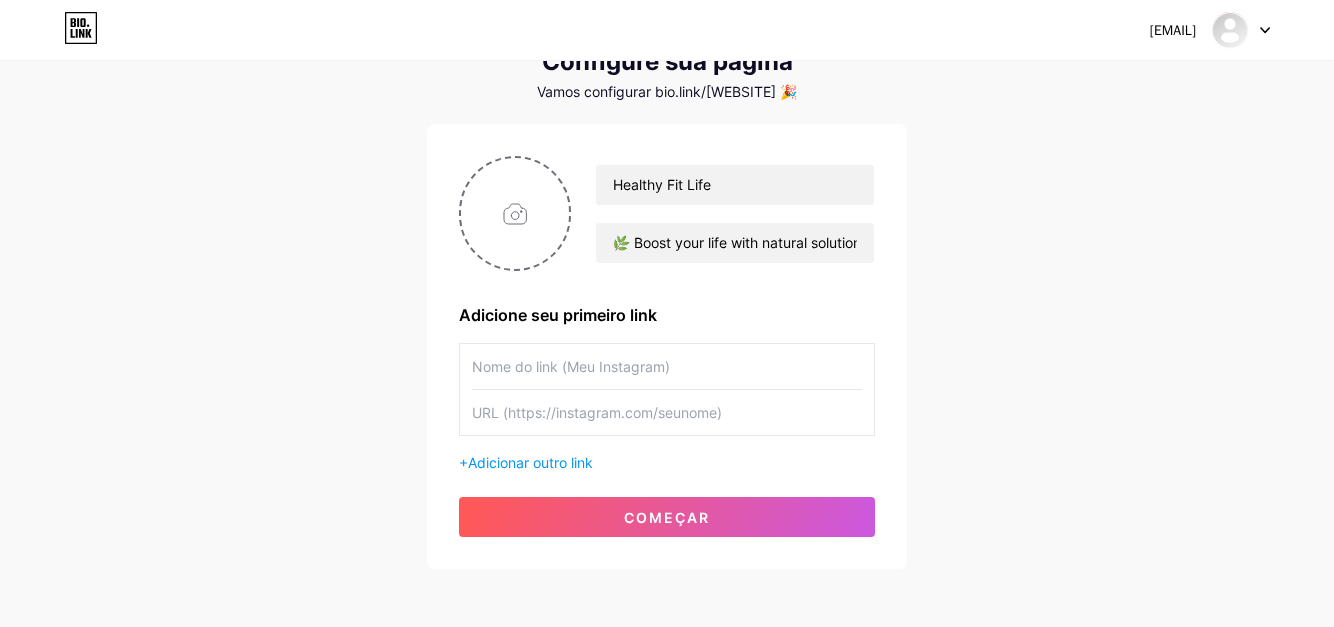 click at bounding box center [667, 366] 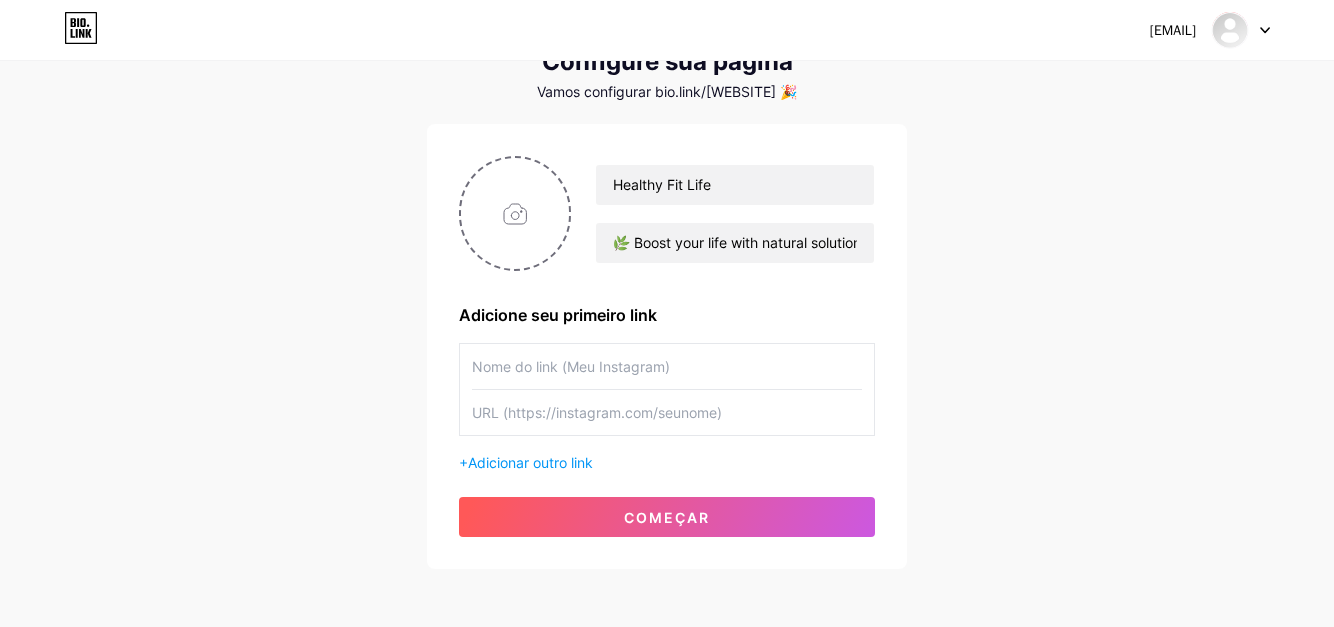 paste on "https://nextbuysmart.com/[WEBSITE]" 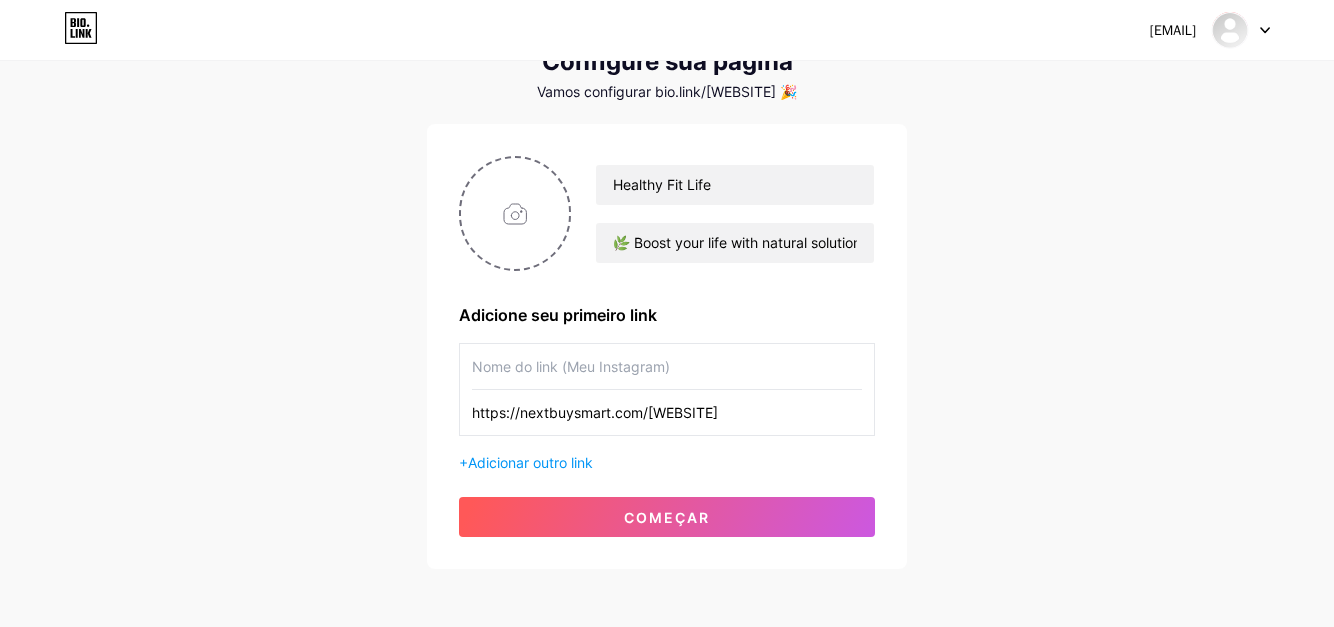 type on "https://nextbuysmart.com/[WEBSITE]" 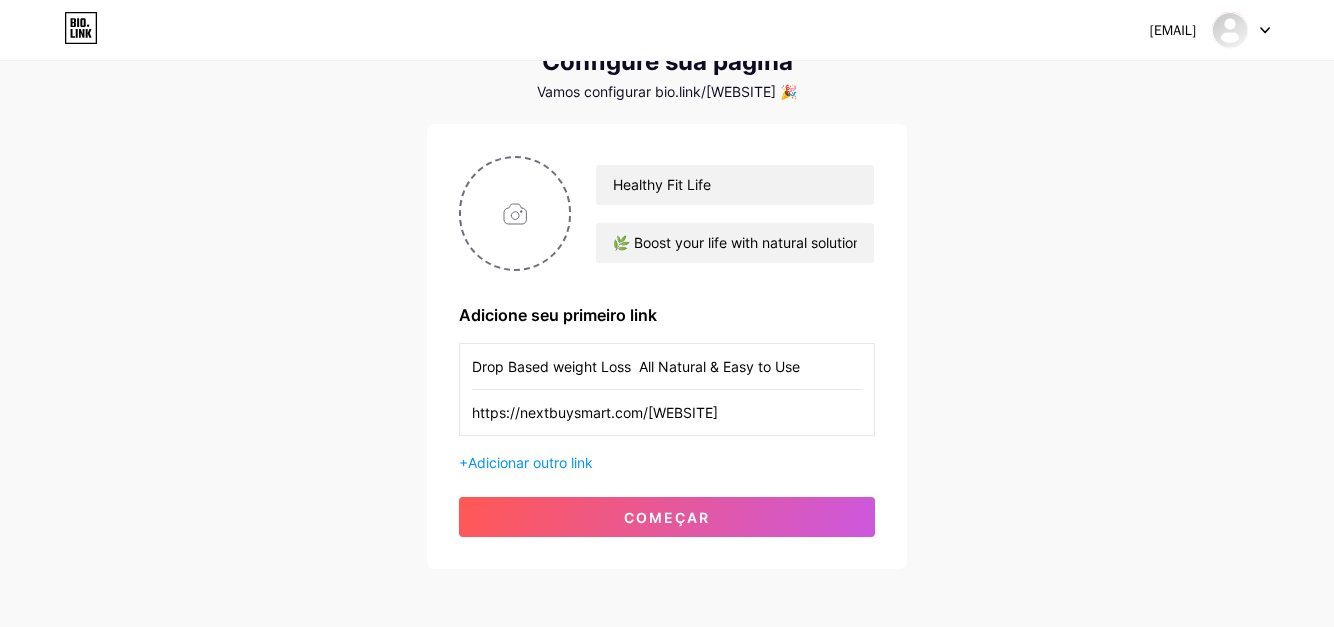 click on "Drop Based weight Loss  All Natural & Easy to Use" at bounding box center (667, 366) 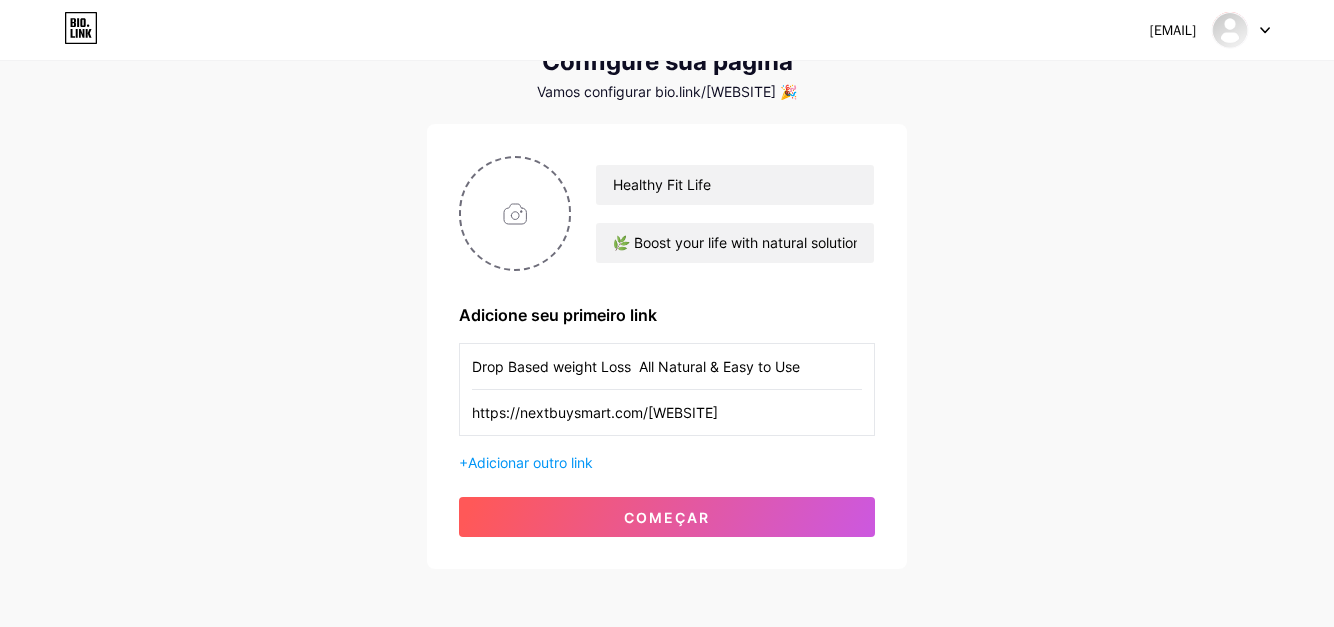 paste on "-" 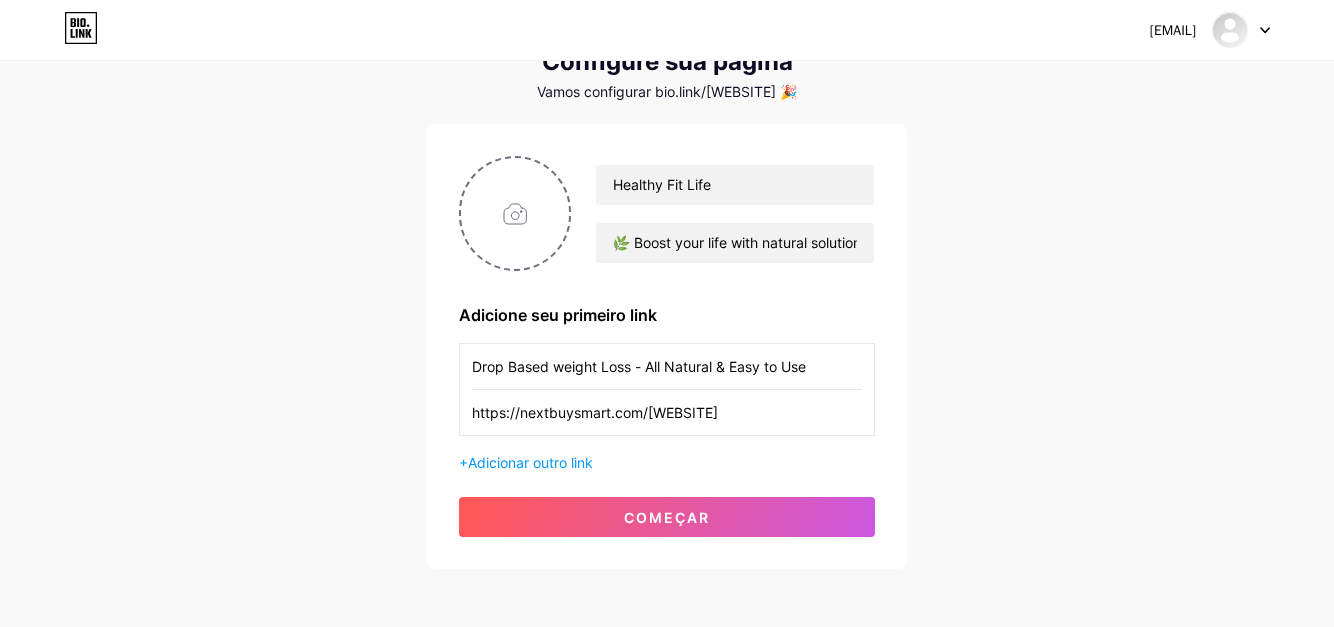 click on "Drop Based weight Loss - All Natural & Easy to Use" at bounding box center (667, 366) 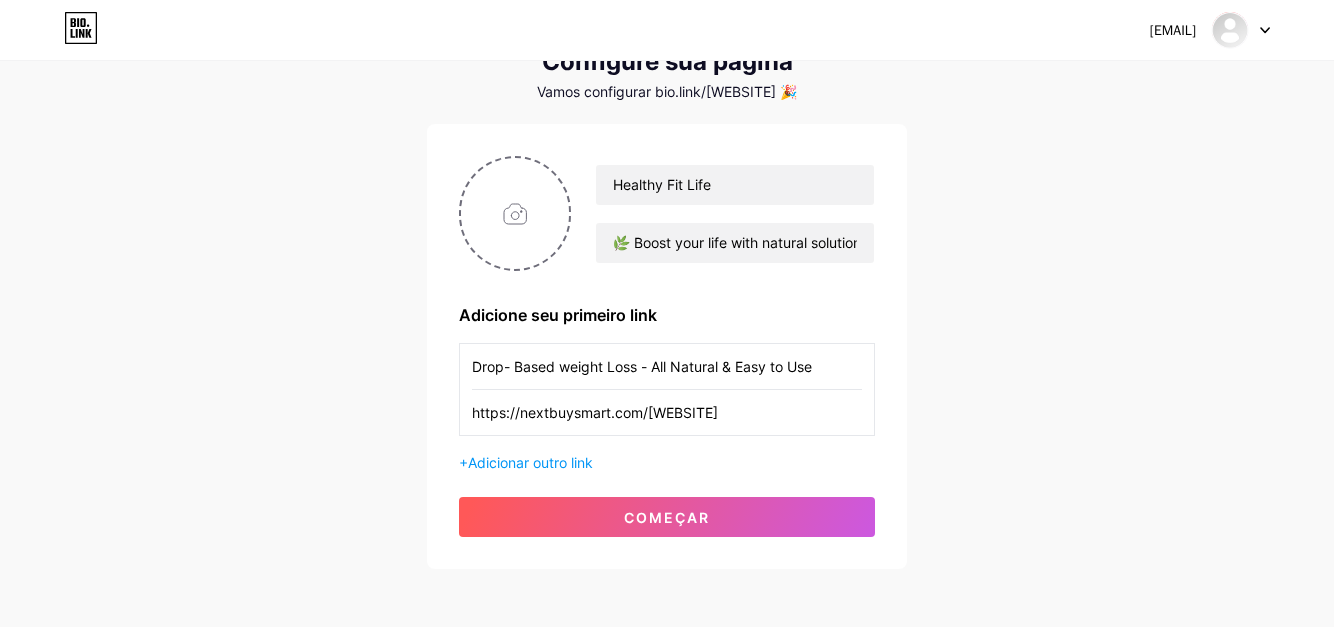 click on "Drop- Based weight Loss - All Natural & Easy to Use" at bounding box center [667, 366] 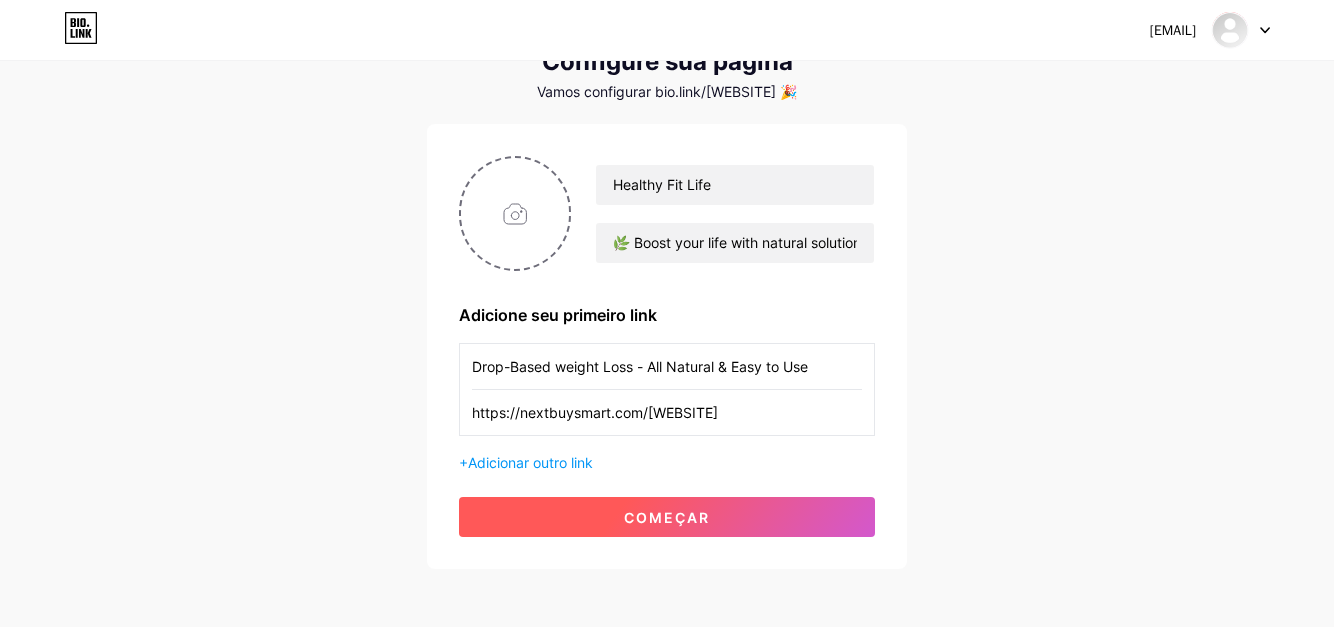 type on "Drop-Based weight Loss - All Natural & Easy to Use" 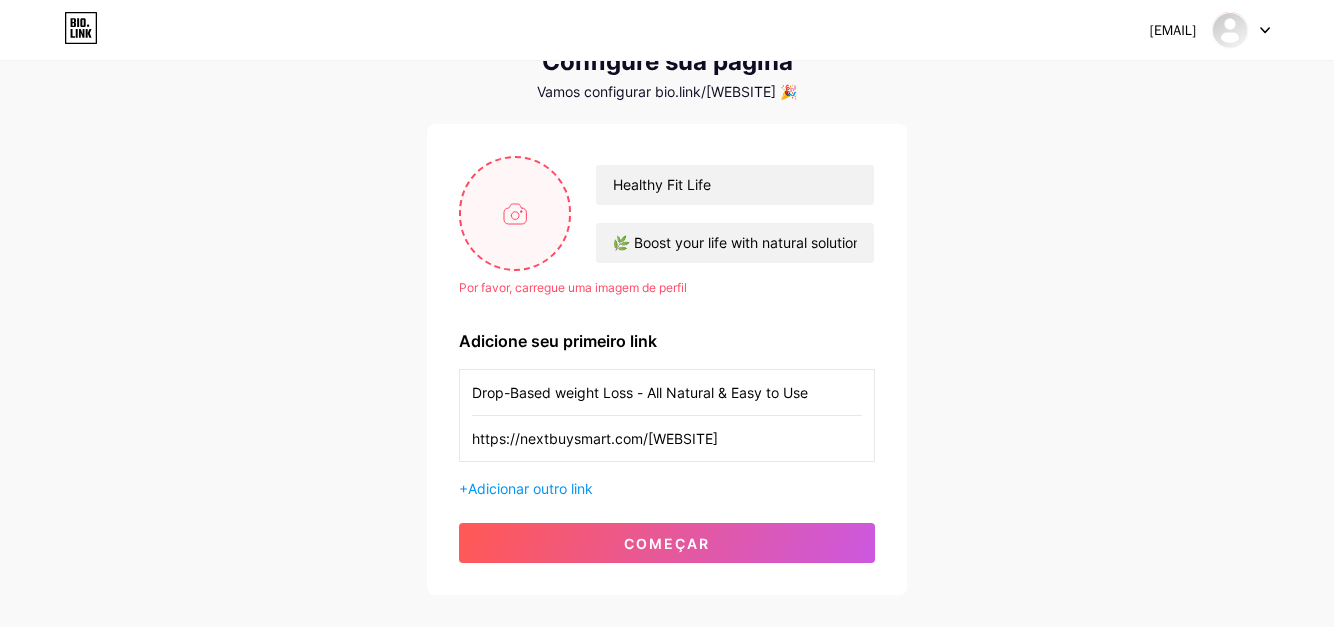 click at bounding box center [515, 213] 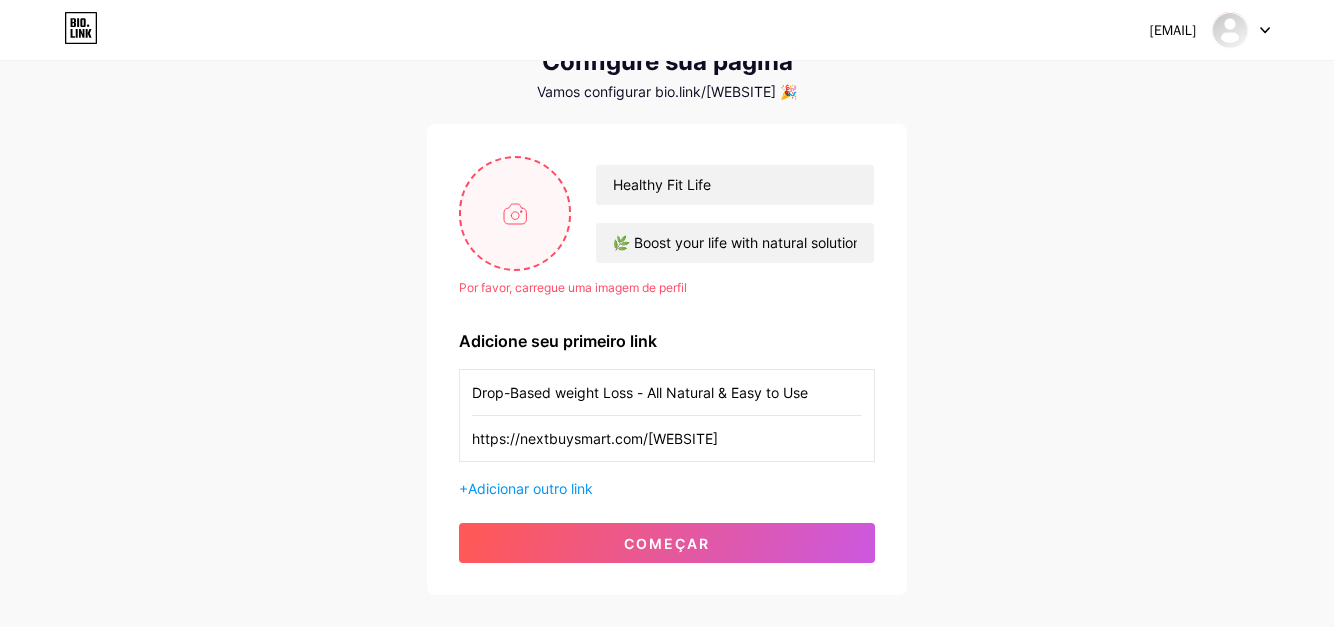 type on "C:\fakepath\[FILENAME].PNG" 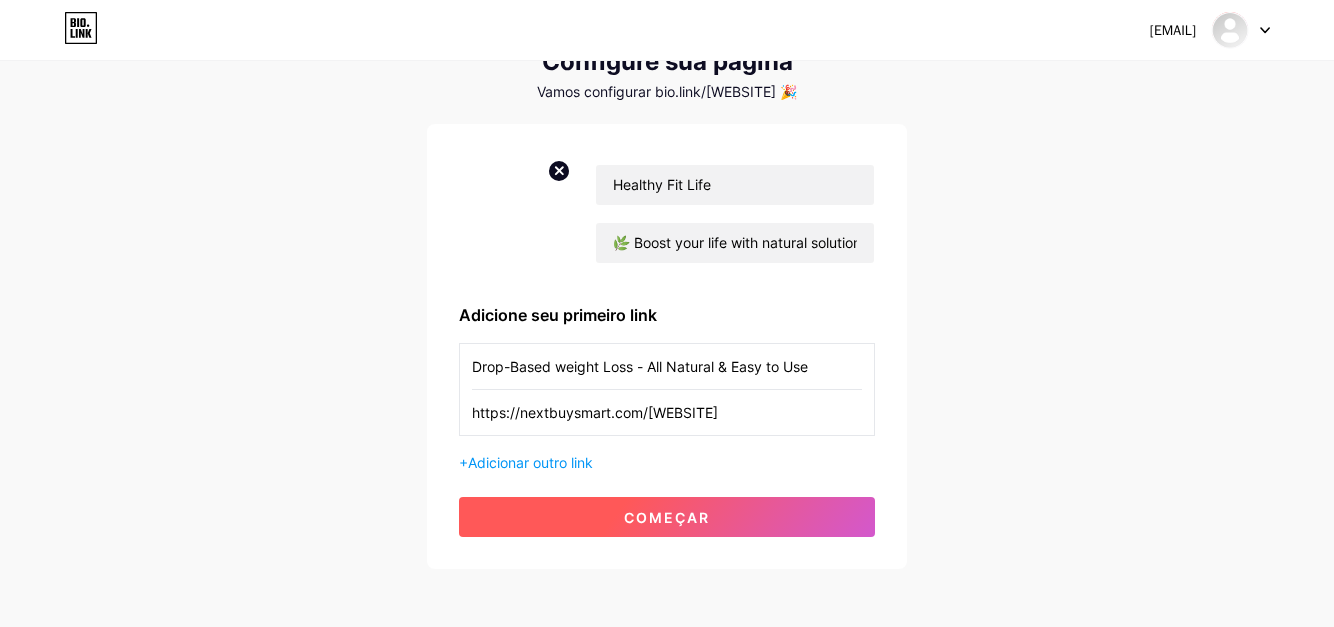 click on "começar" at bounding box center [667, 517] 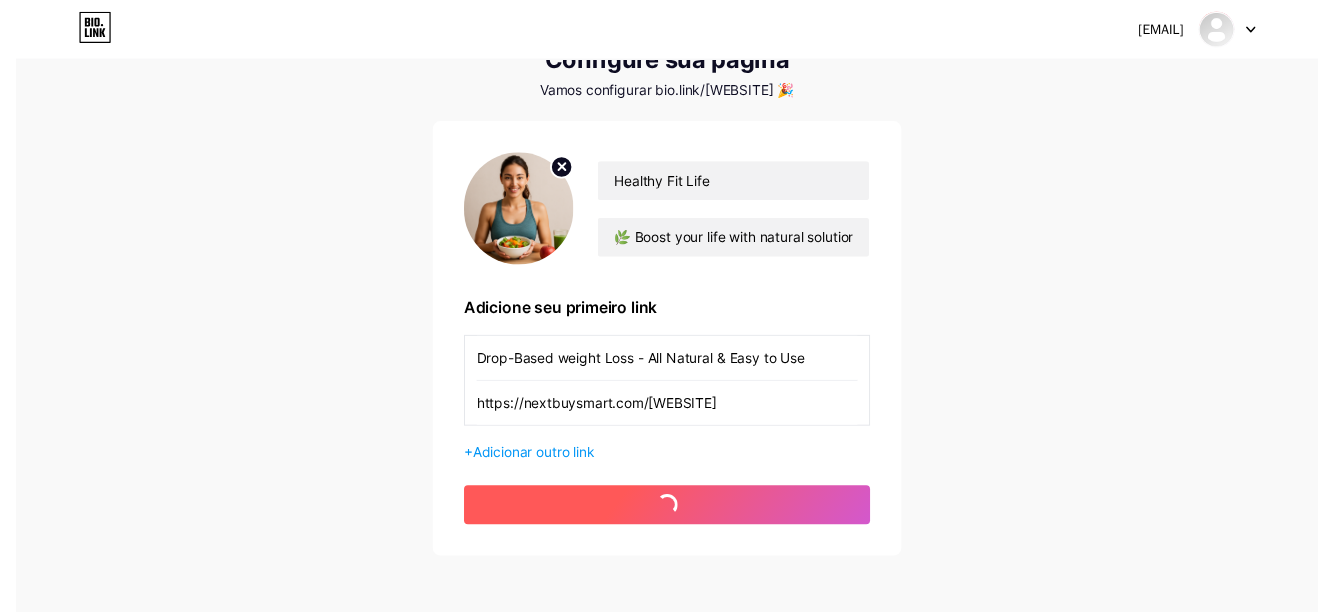 scroll, scrollTop: 0, scrollLeft: 0, axis: both 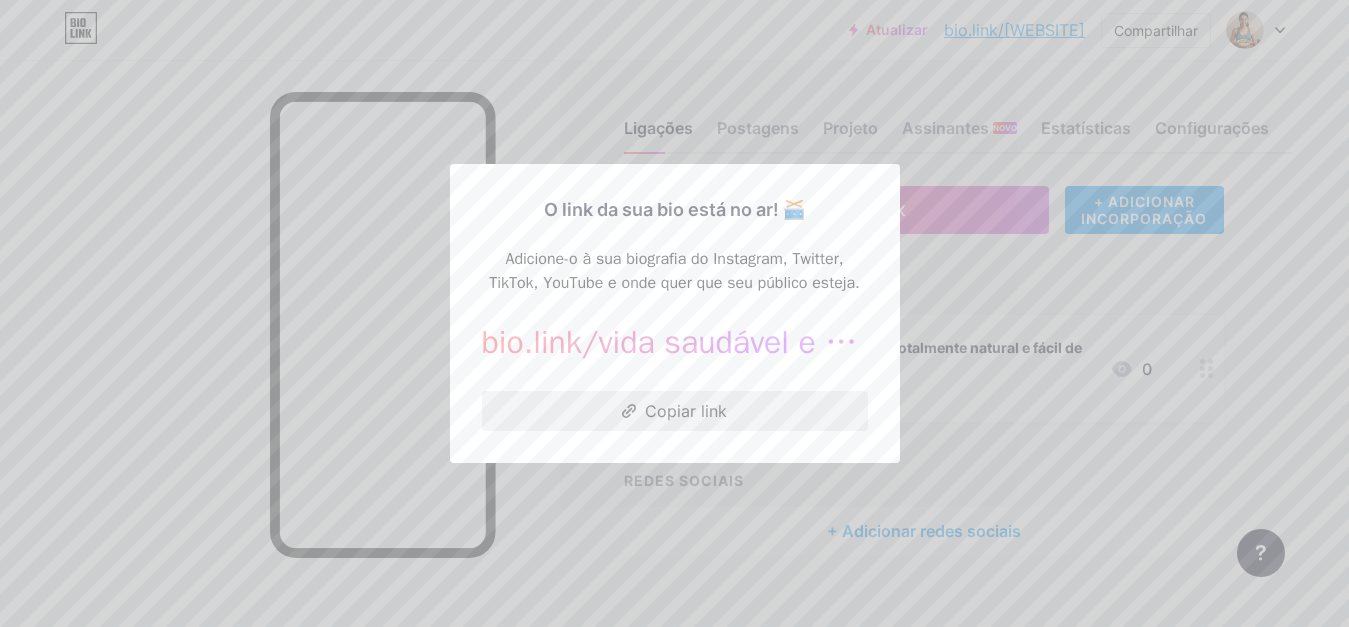 click on "Copiar link" at bounding box center [686, 411] 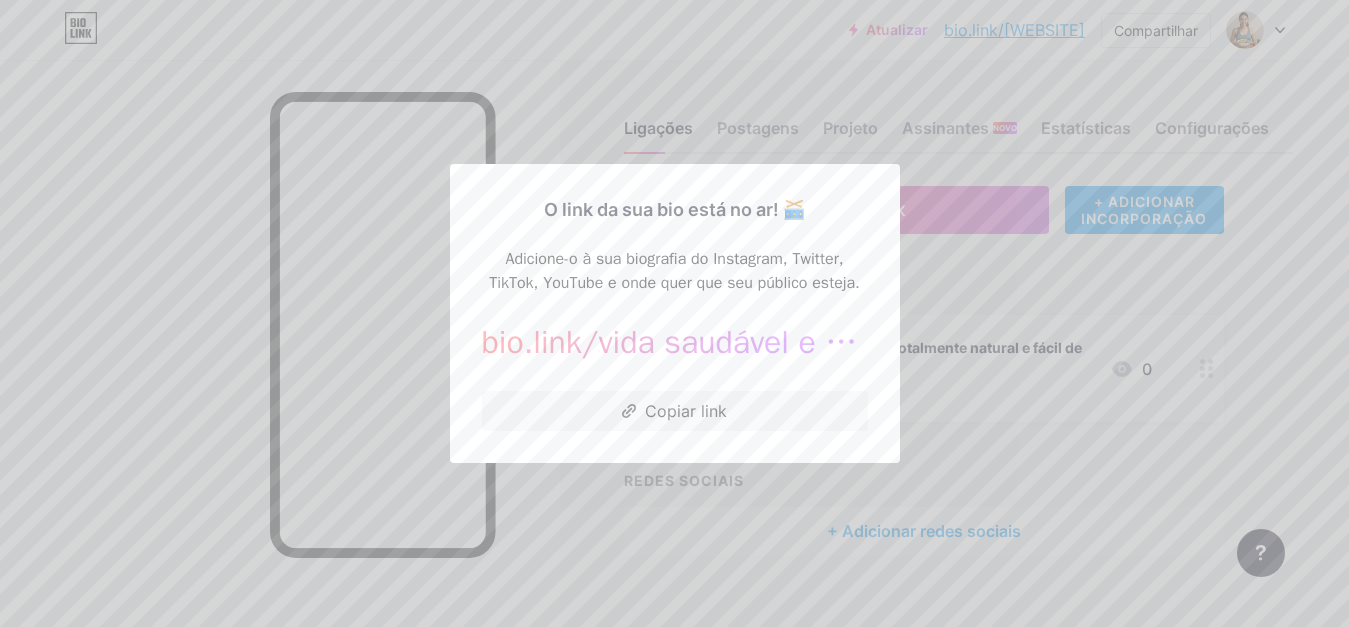 click at bounding box center (674, 313) 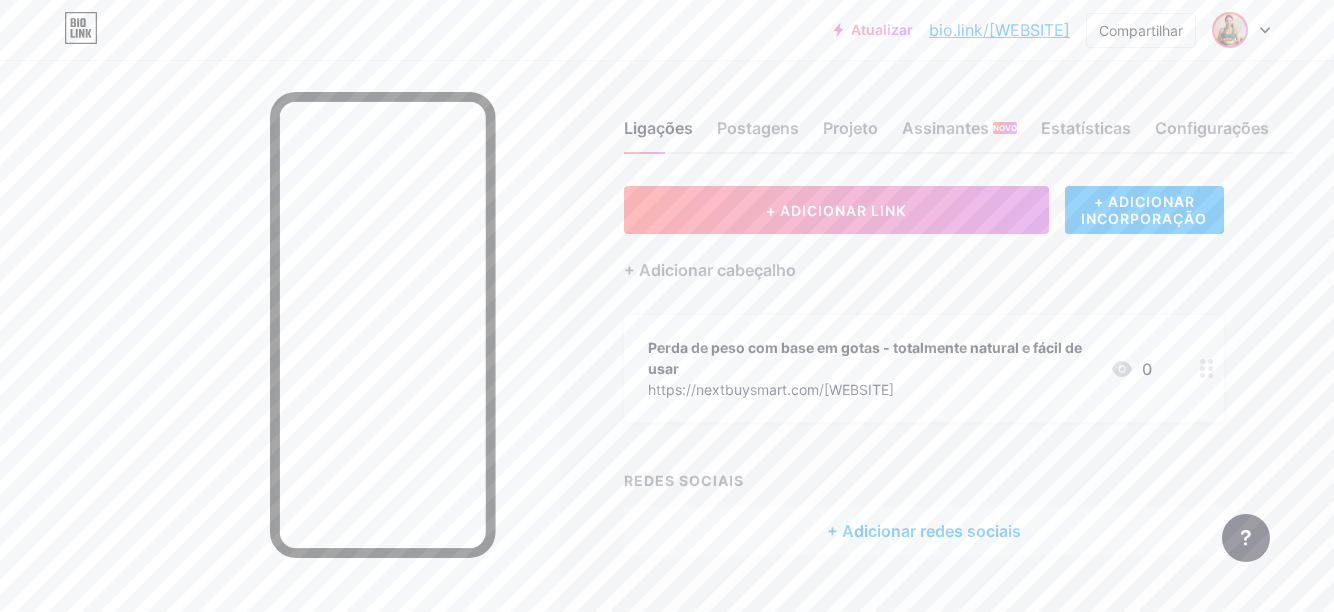 click at bounding box center [1230, 30] 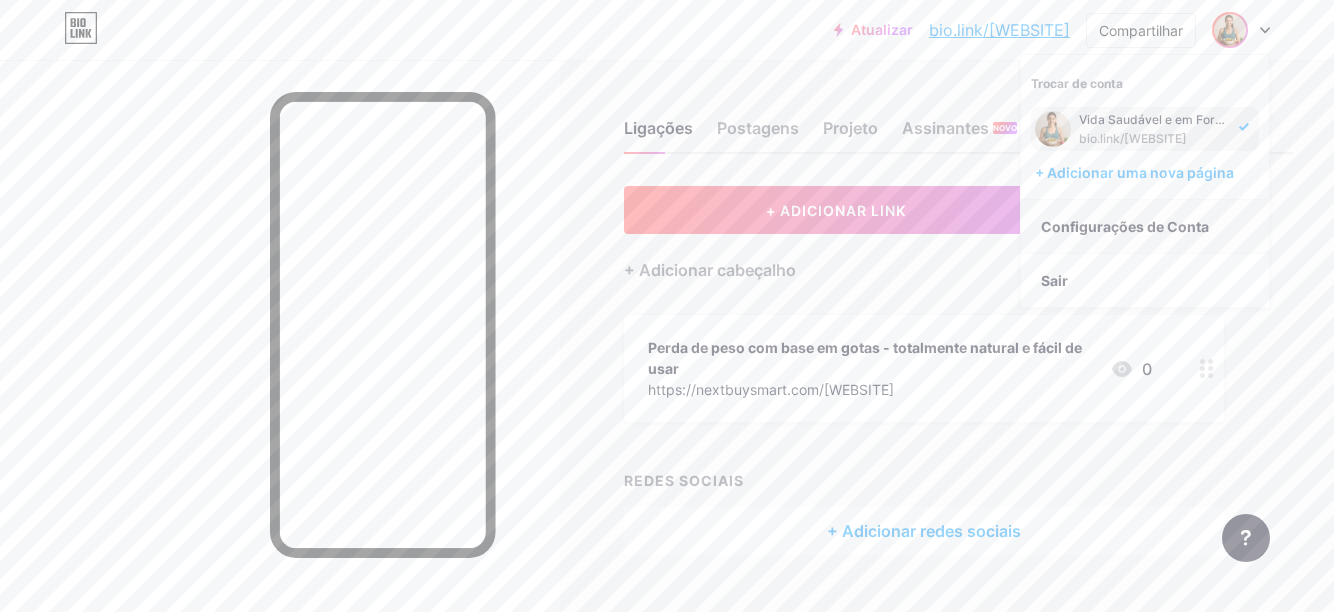 click on "Configurações de Conta" at bounding box center [1125, 226] 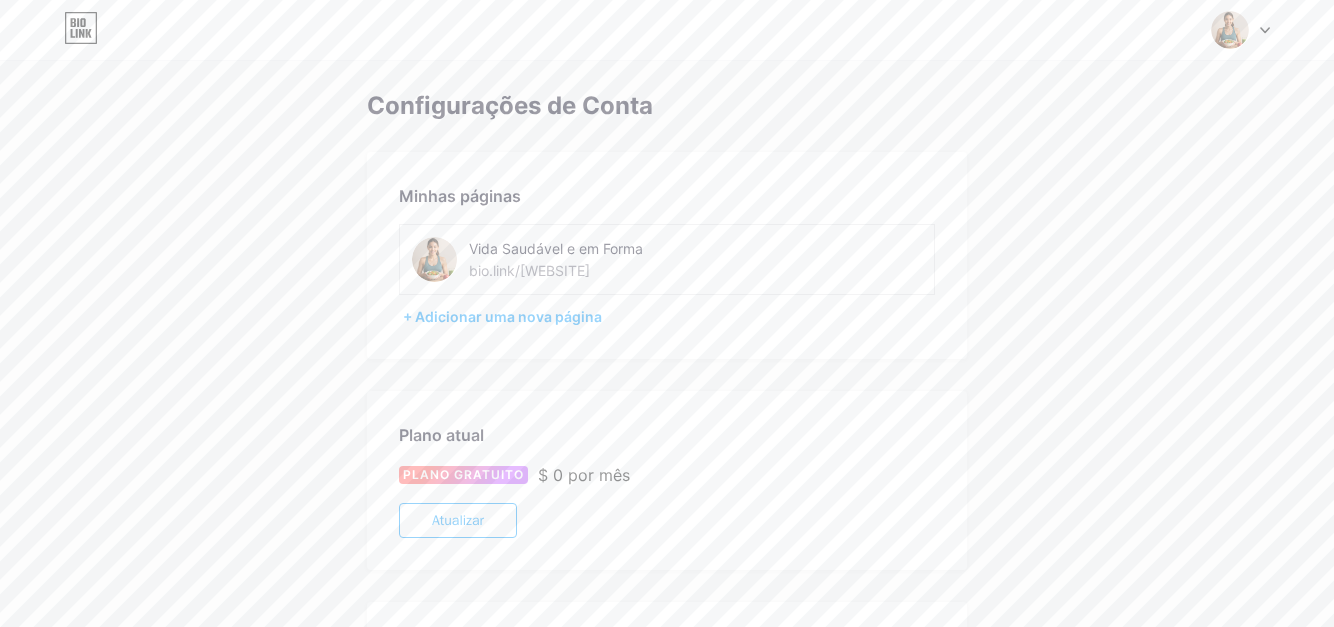 click at bounding box center [1265, 30] 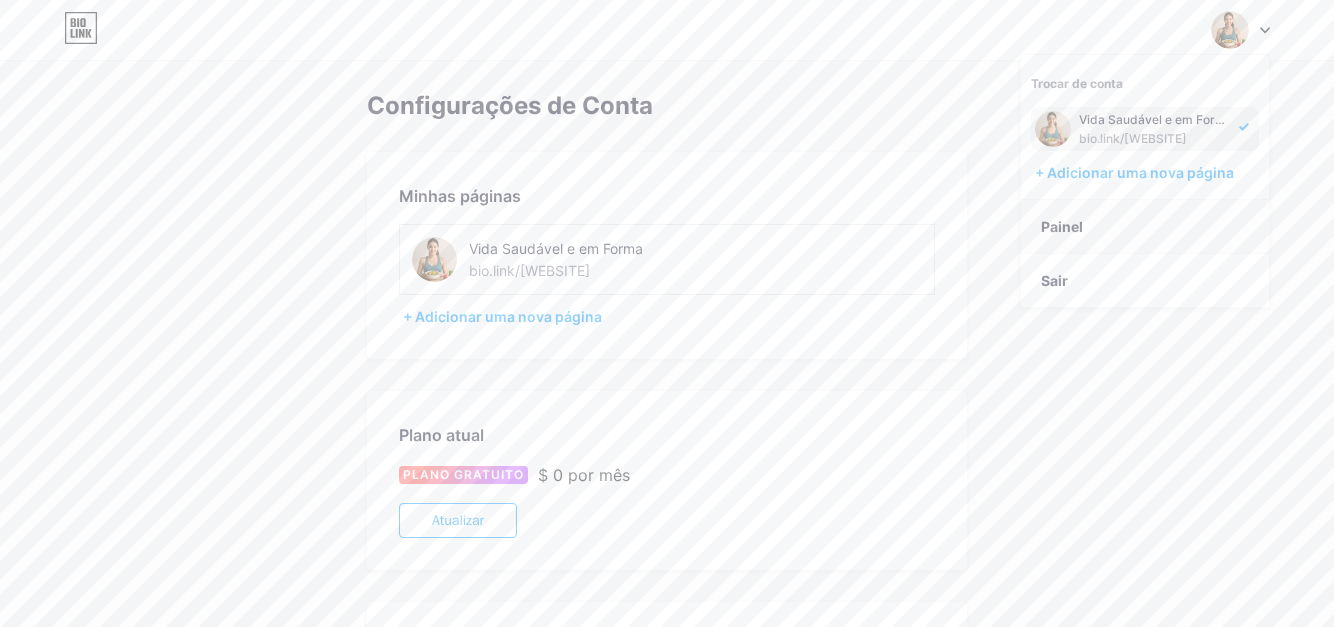 click on "Painel" at bounding box center (1062, 226) 